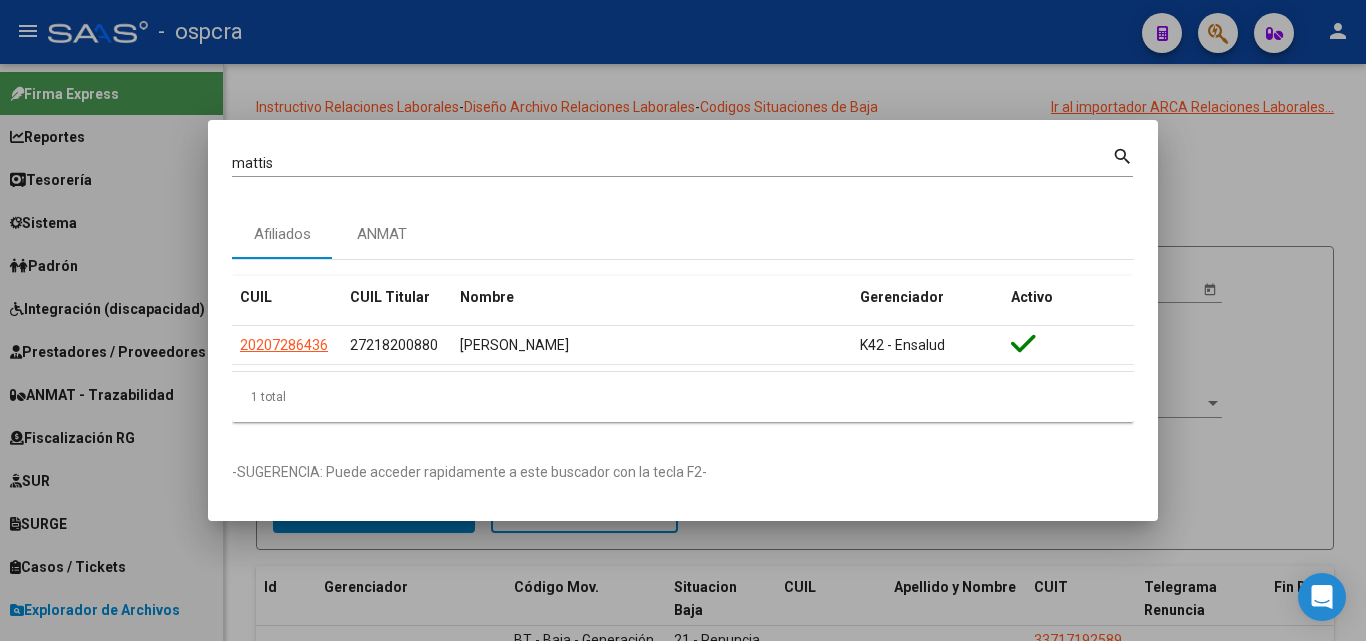 scroll, scrollTop: 0, scrollLeft: 0, axis: both 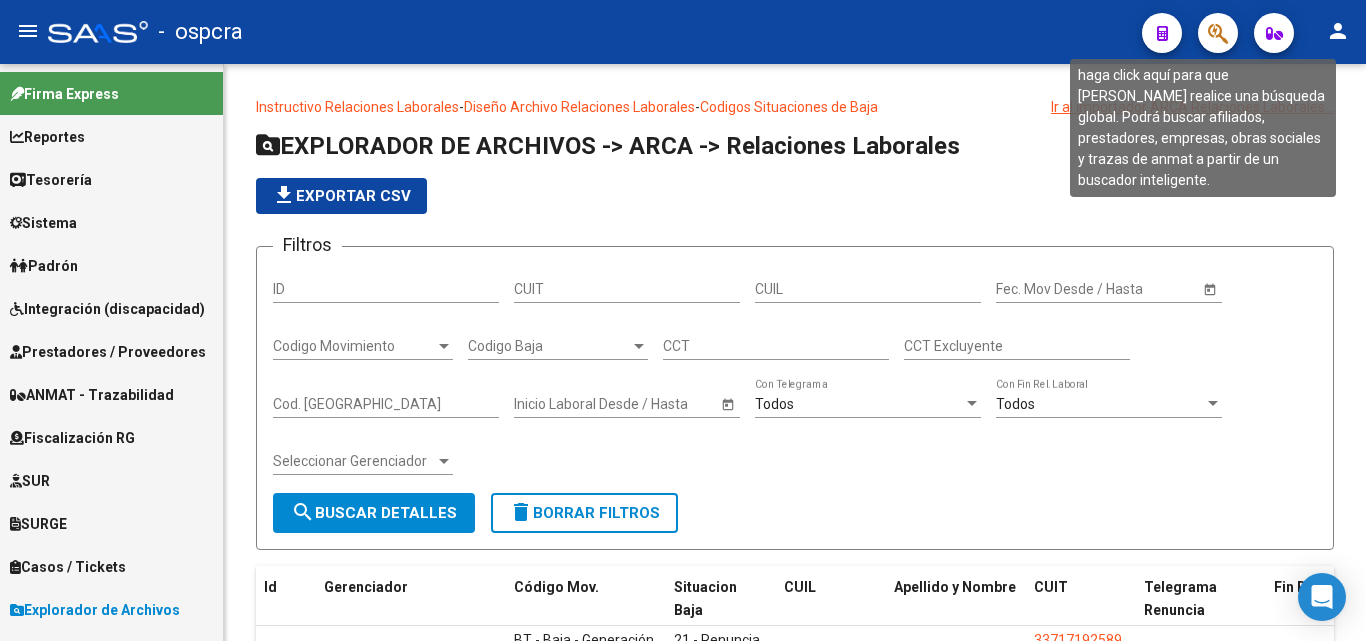 click 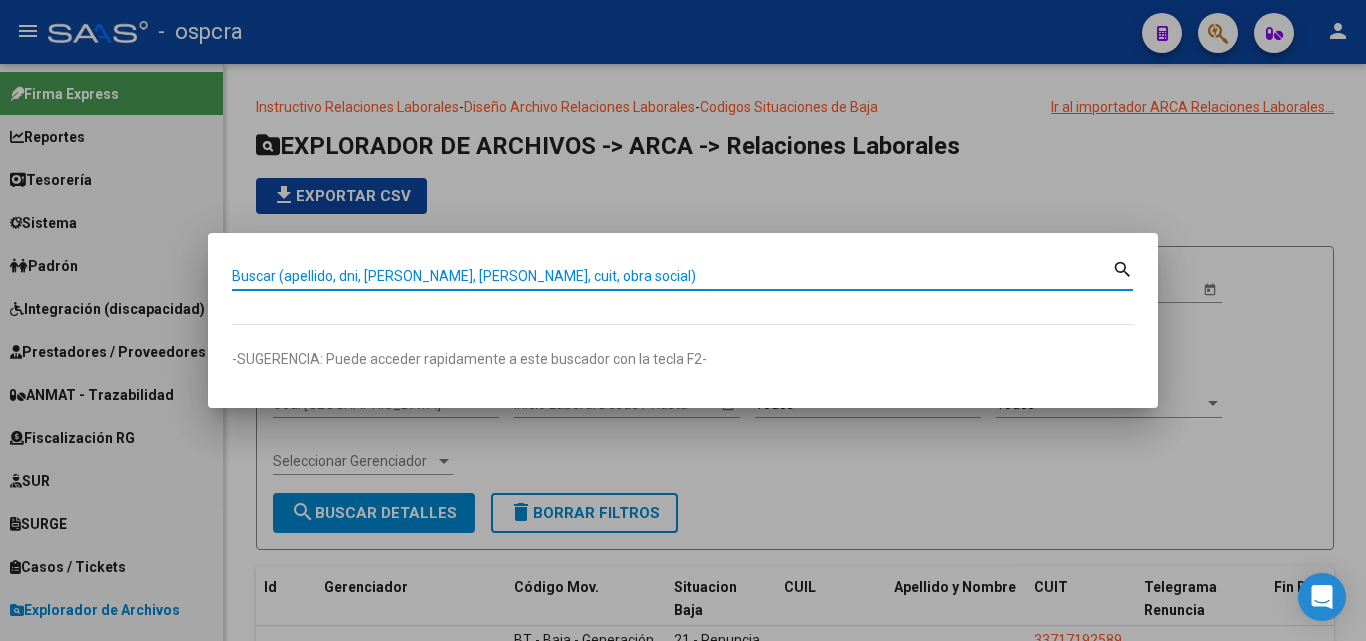 paste on "42352599" 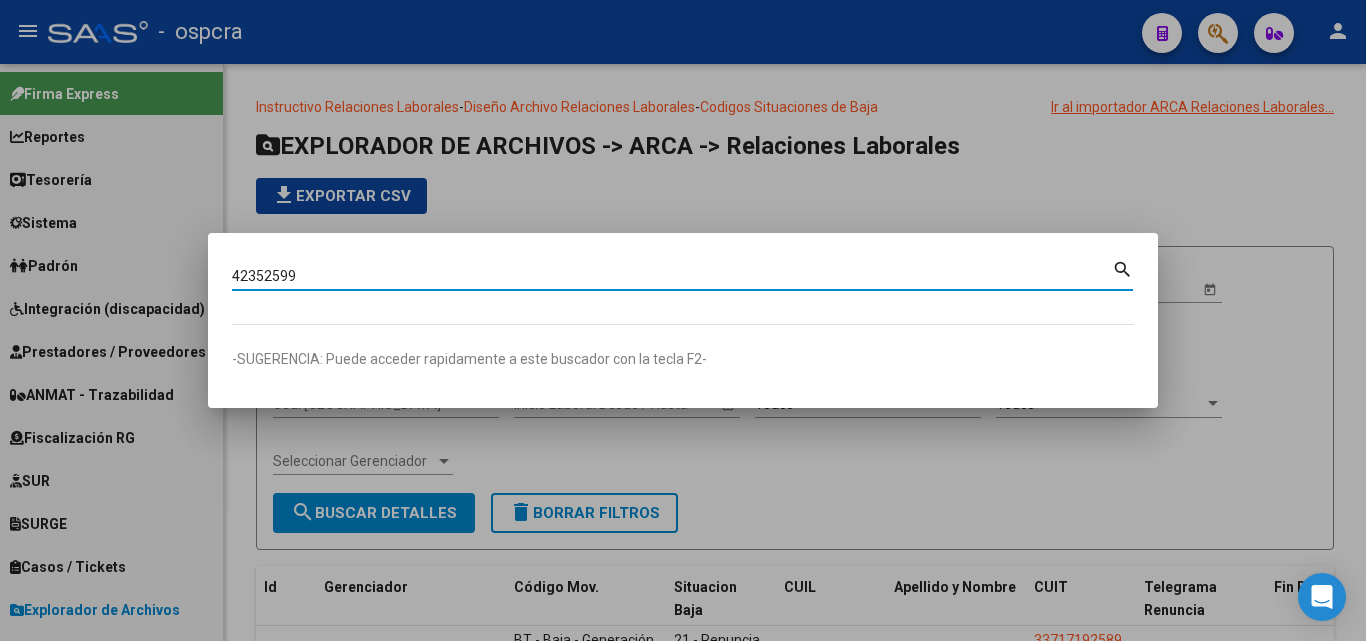 type on "42352599" 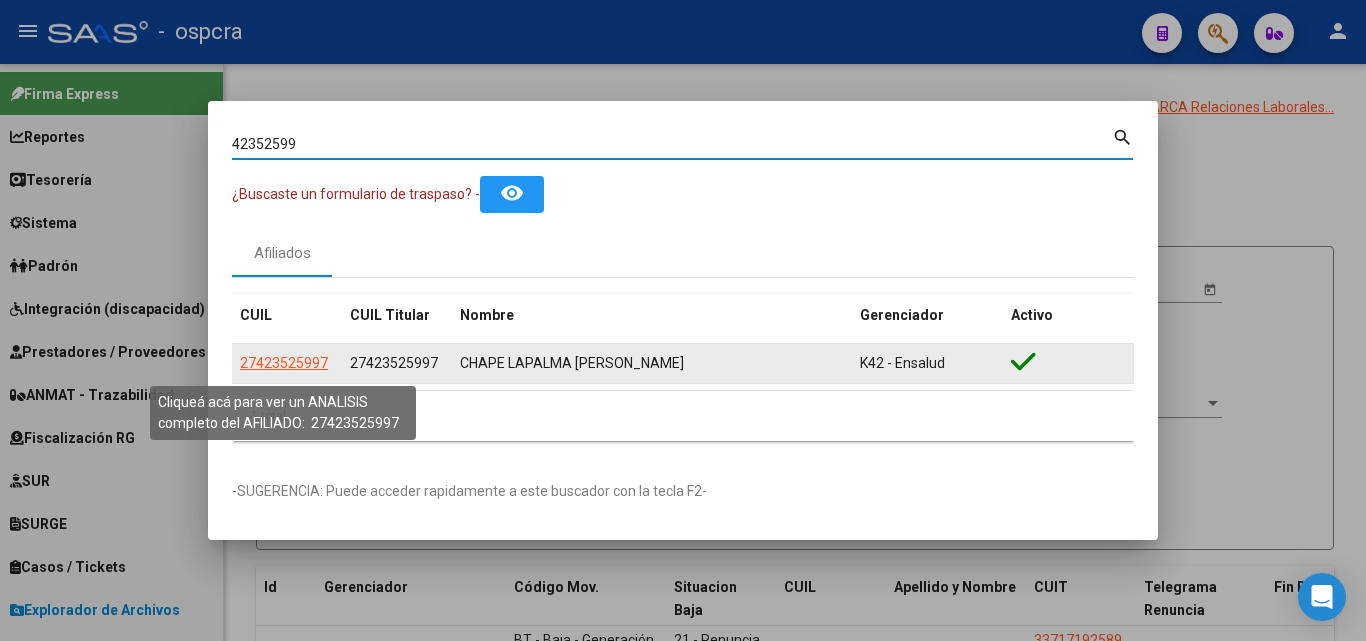 click on "27423525997" 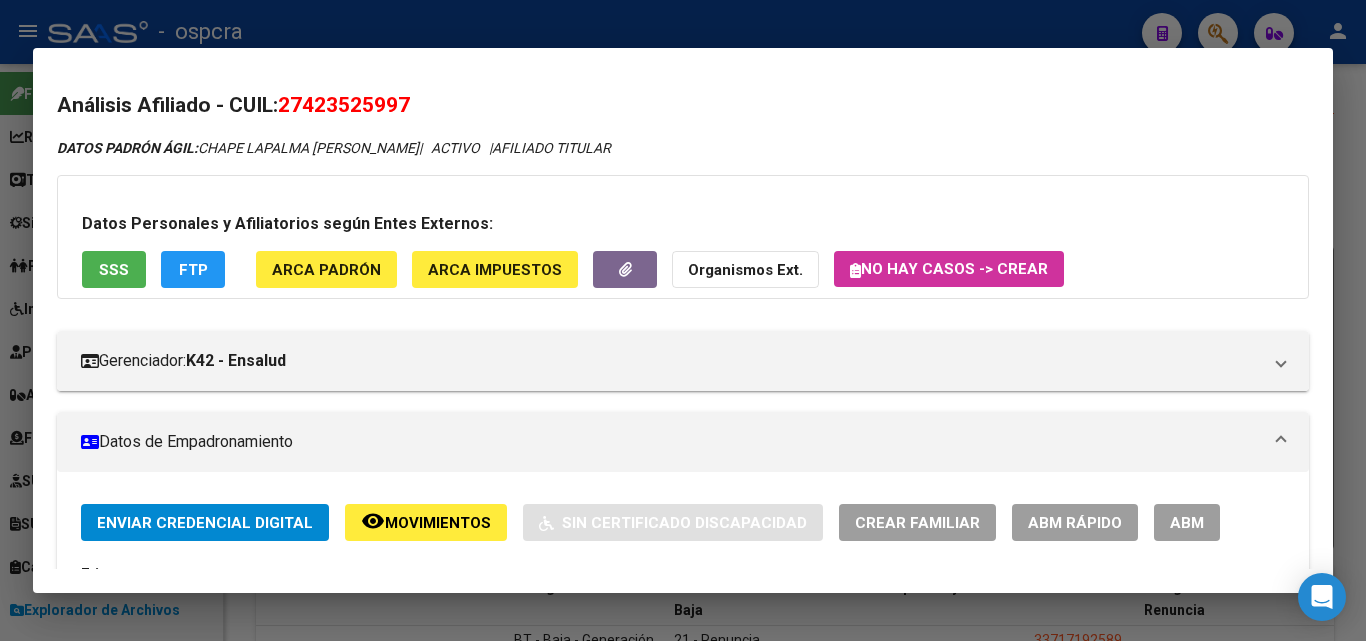 click on "SSS" at bounding box center (114, 270) 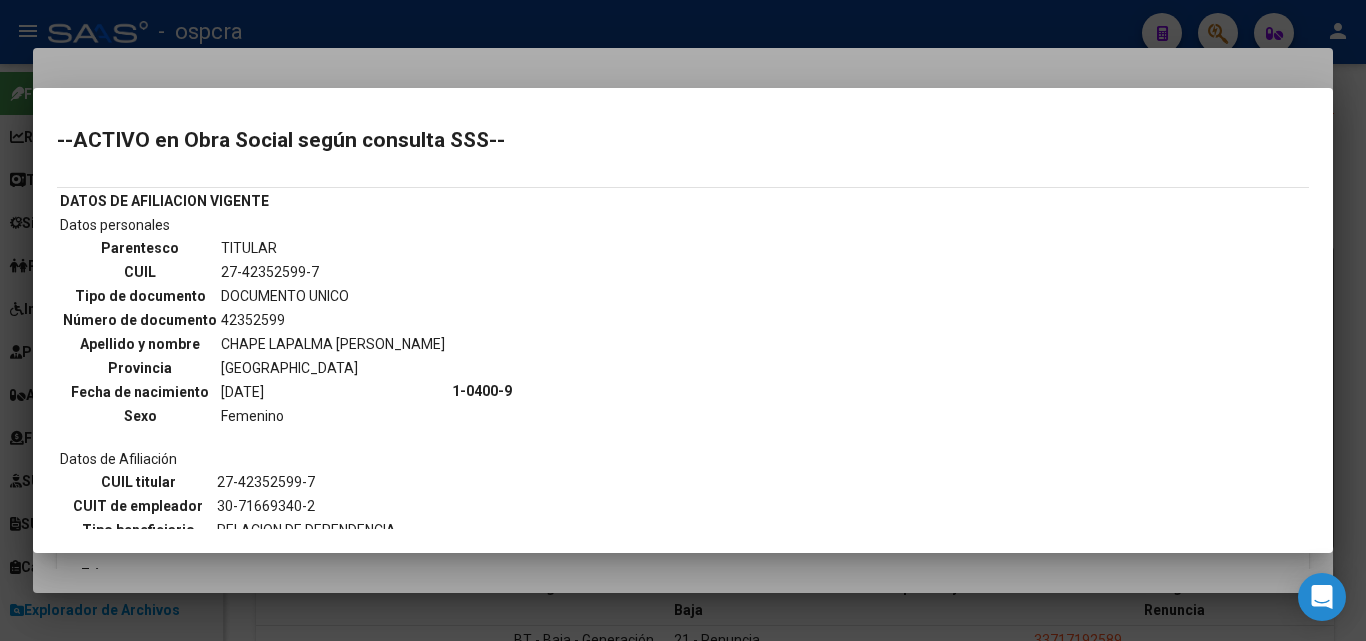 scroll, scrollTop: 360, scrollLeft: 0, axis: vertical 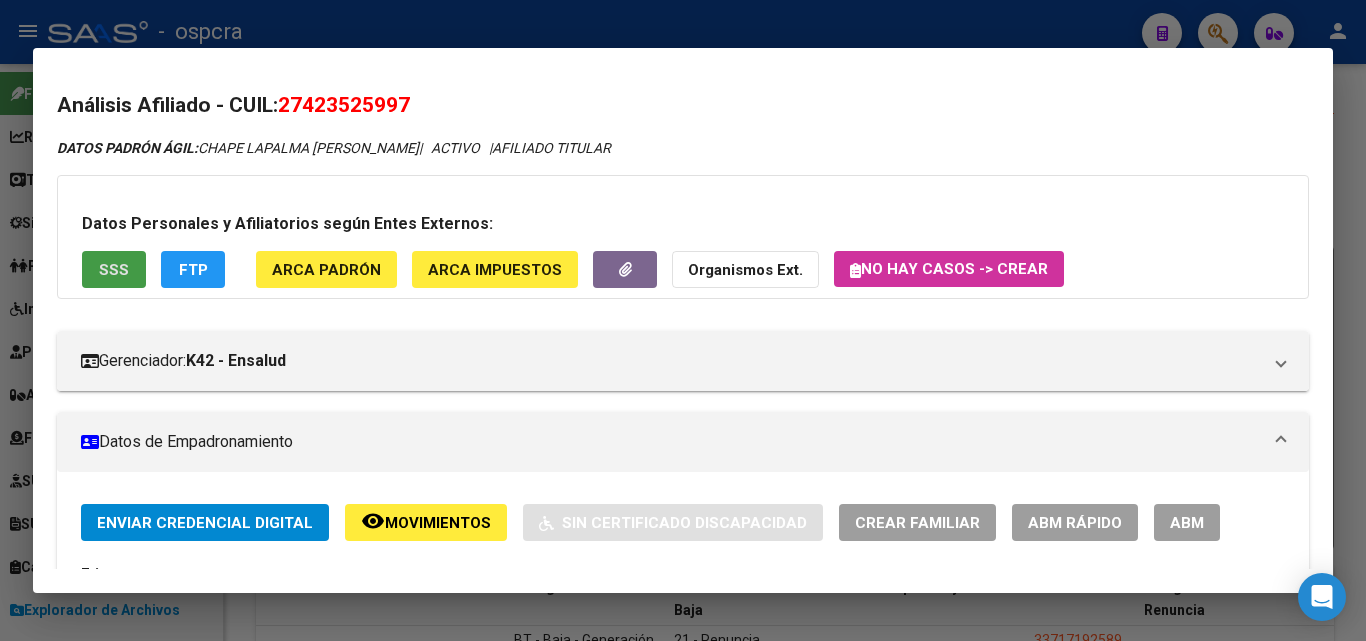 type 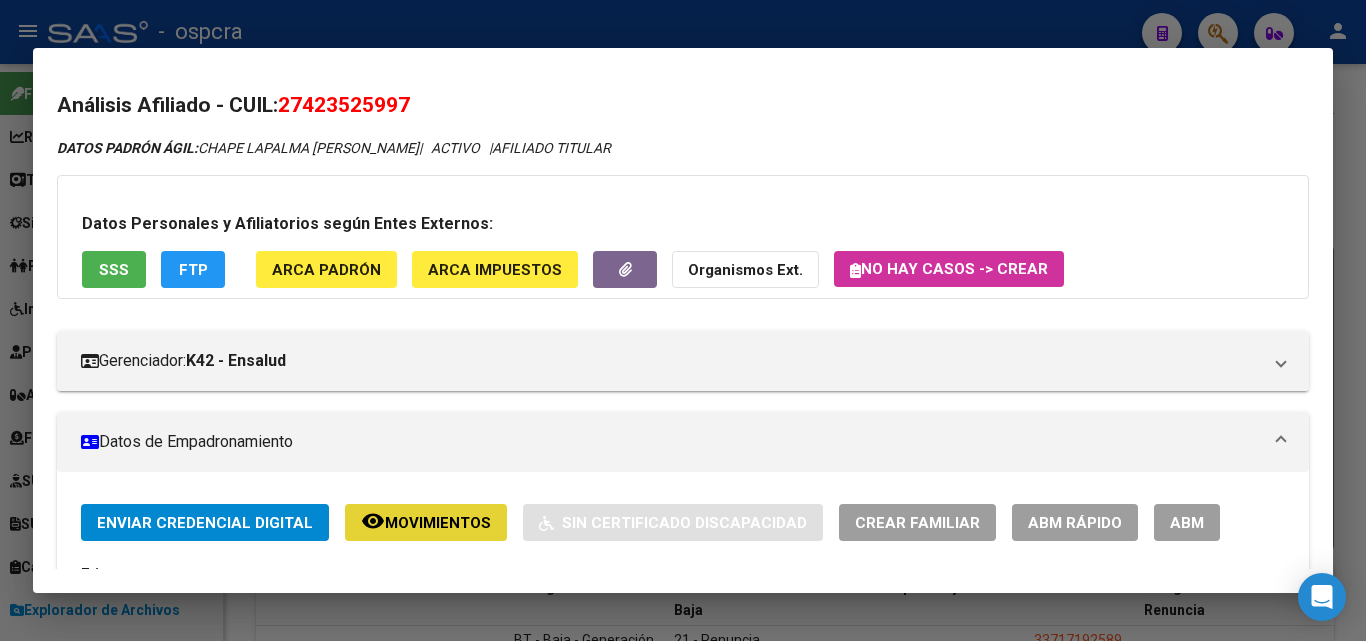 click on "Movimientos" 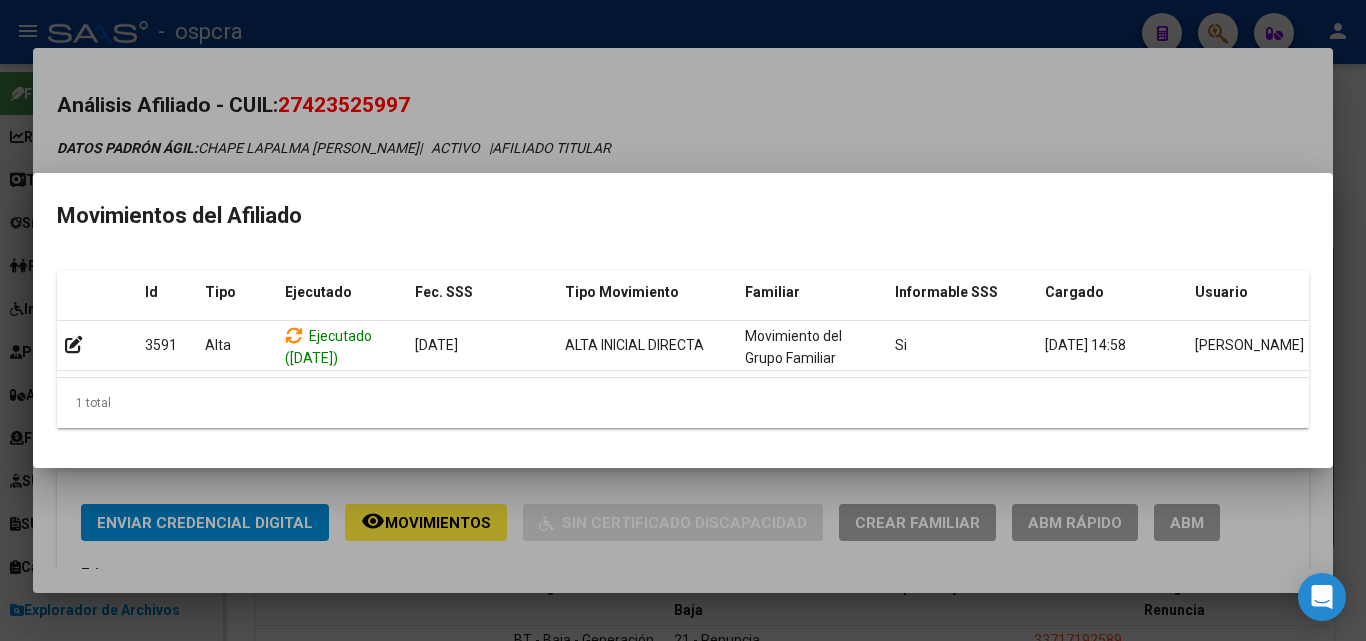 click at bounding box center [683, 320] 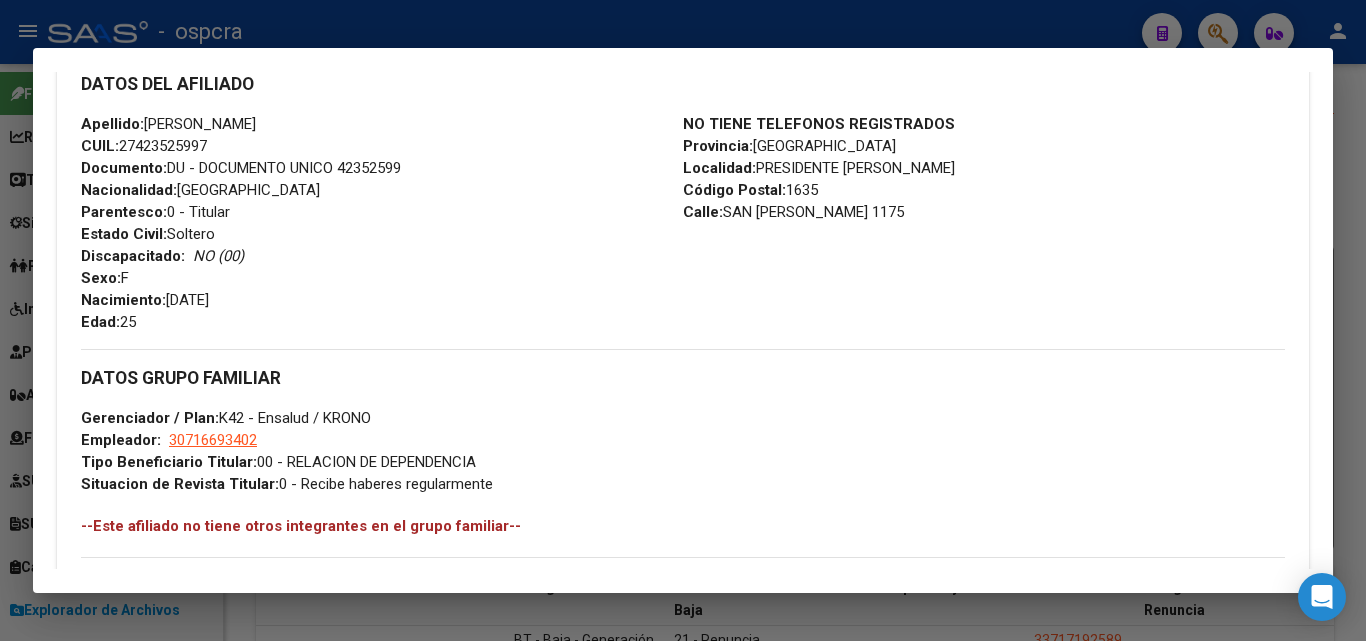 scroll, scrollTop: 1100, scrollLeft: 0, axis: vertical 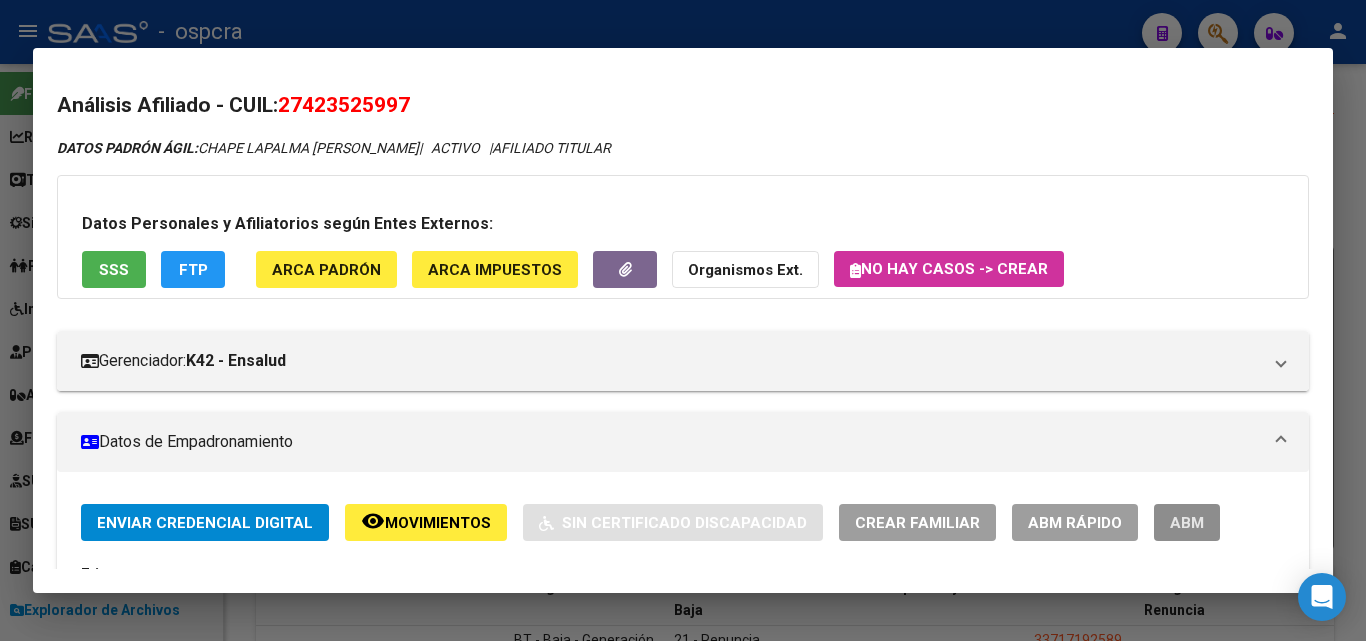 click on "ABM" at bounding box center [1187, 523] 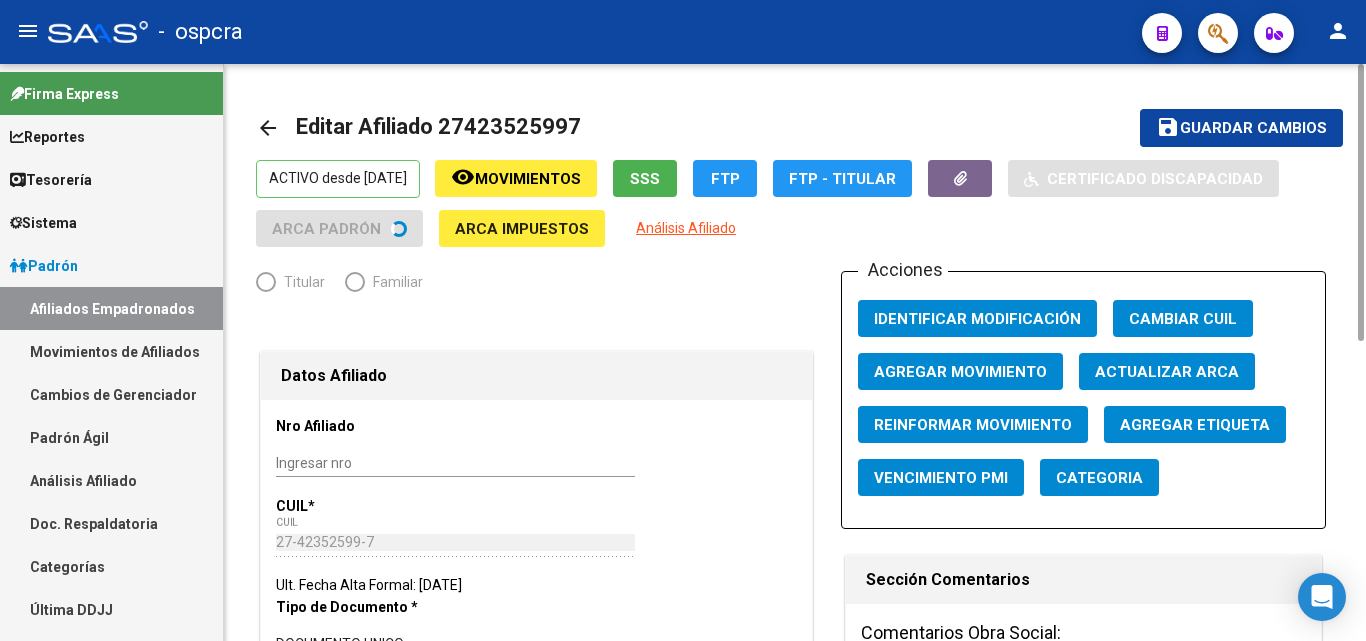 radio on "true" 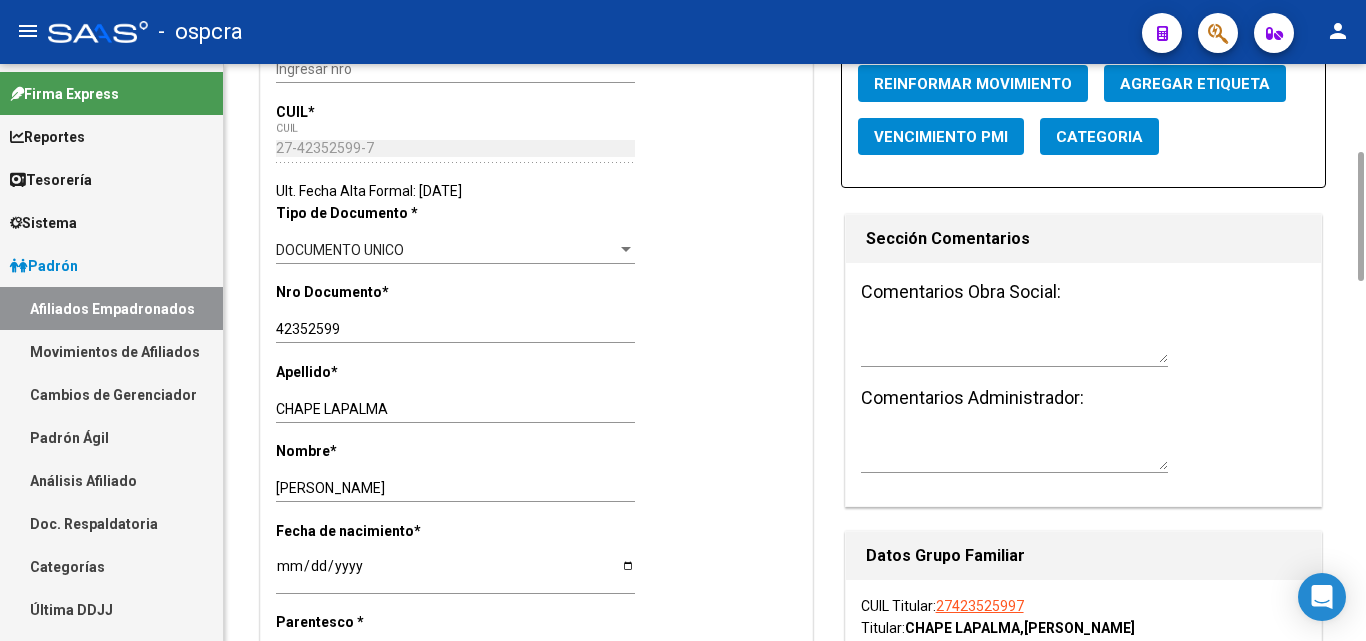 scroll, scrollTop: 0, scrollLeft: 0, axis: both 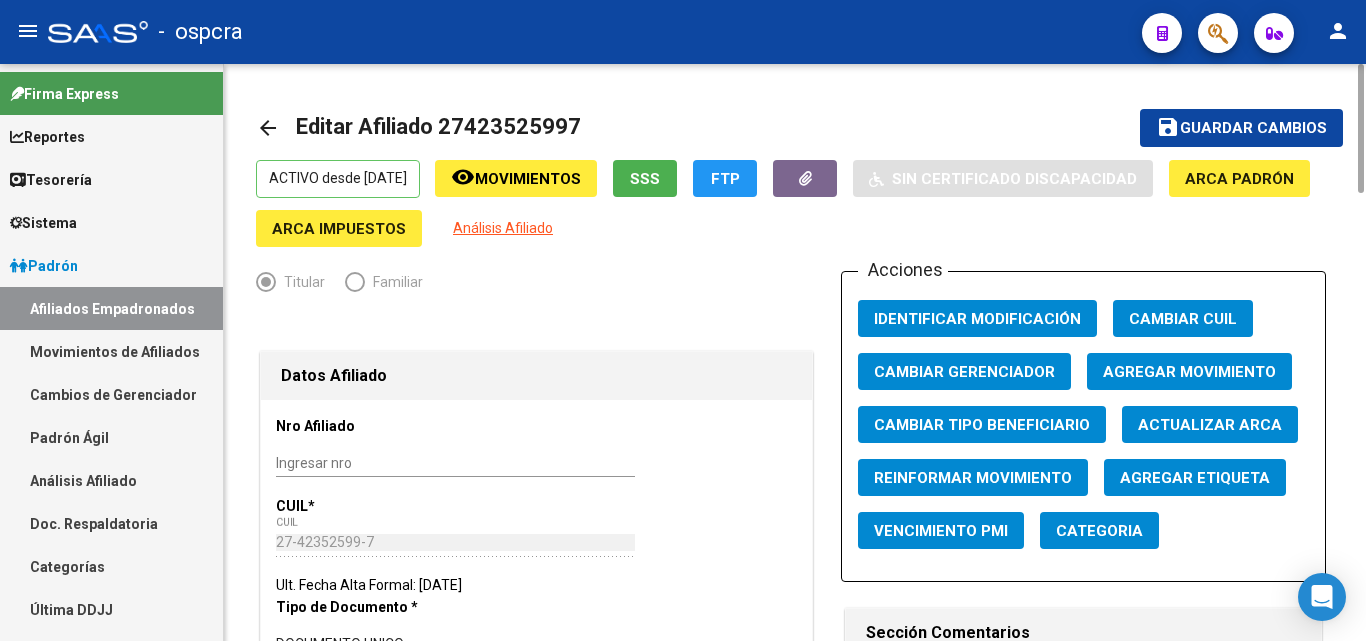 drag, startPoint x: 470, startPoint y: 121, endPoint x: 568, endPoint y: 112, distance: 98.4124 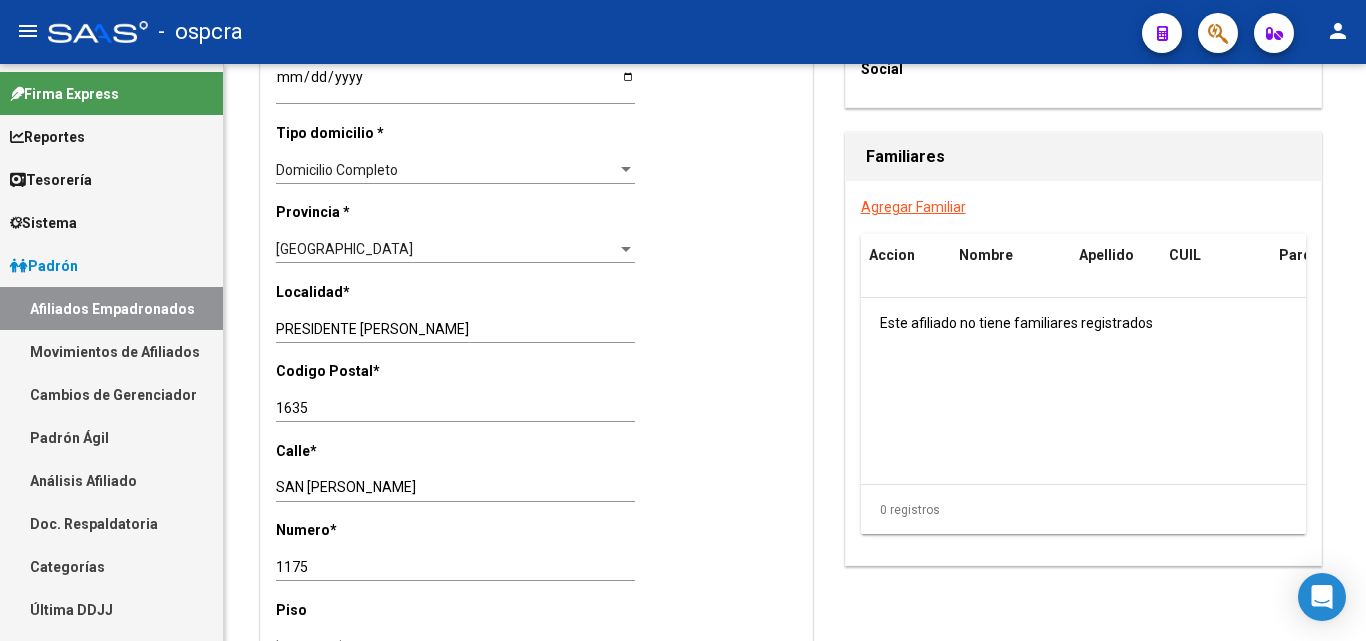 scroll, scrollTop: 0, scrollLeft: 0, axis: both 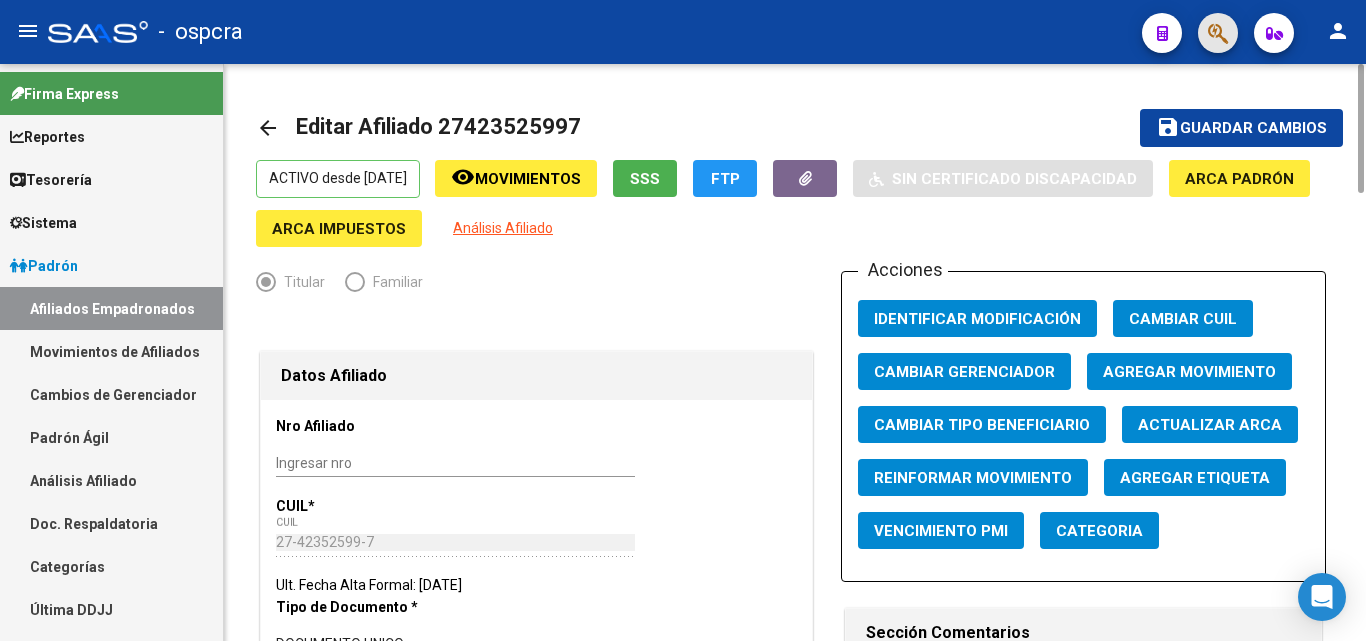click 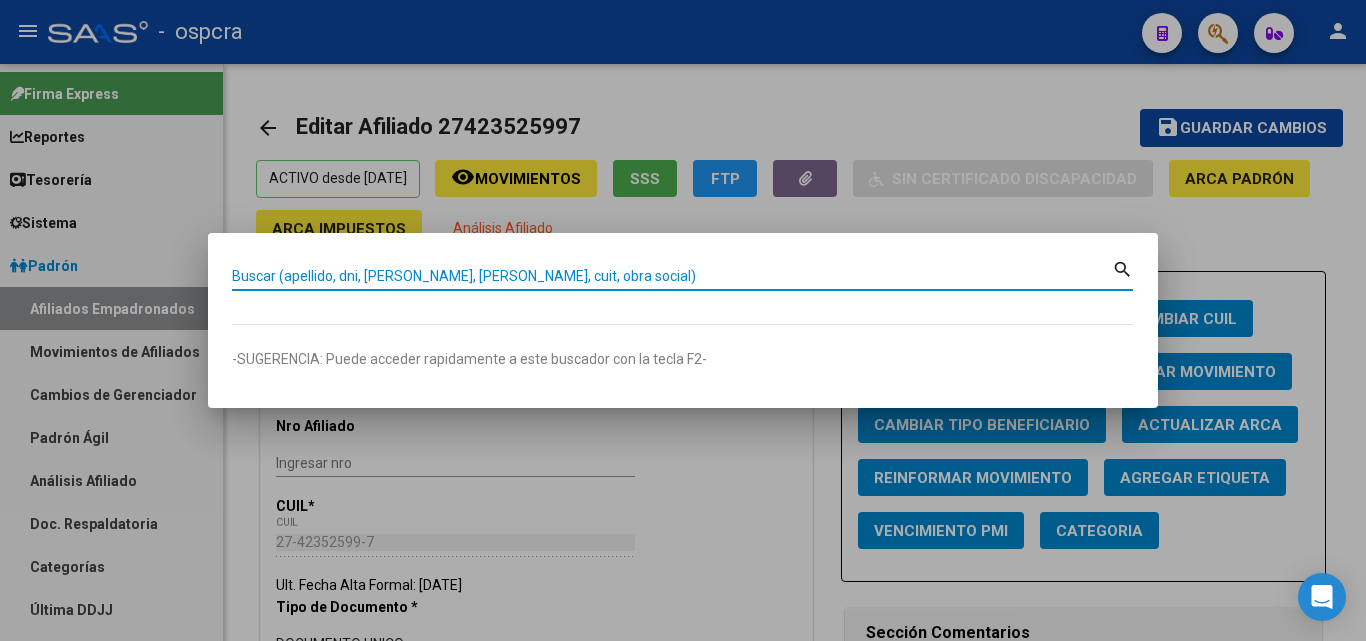 paste on "[PERSON_NAME]" 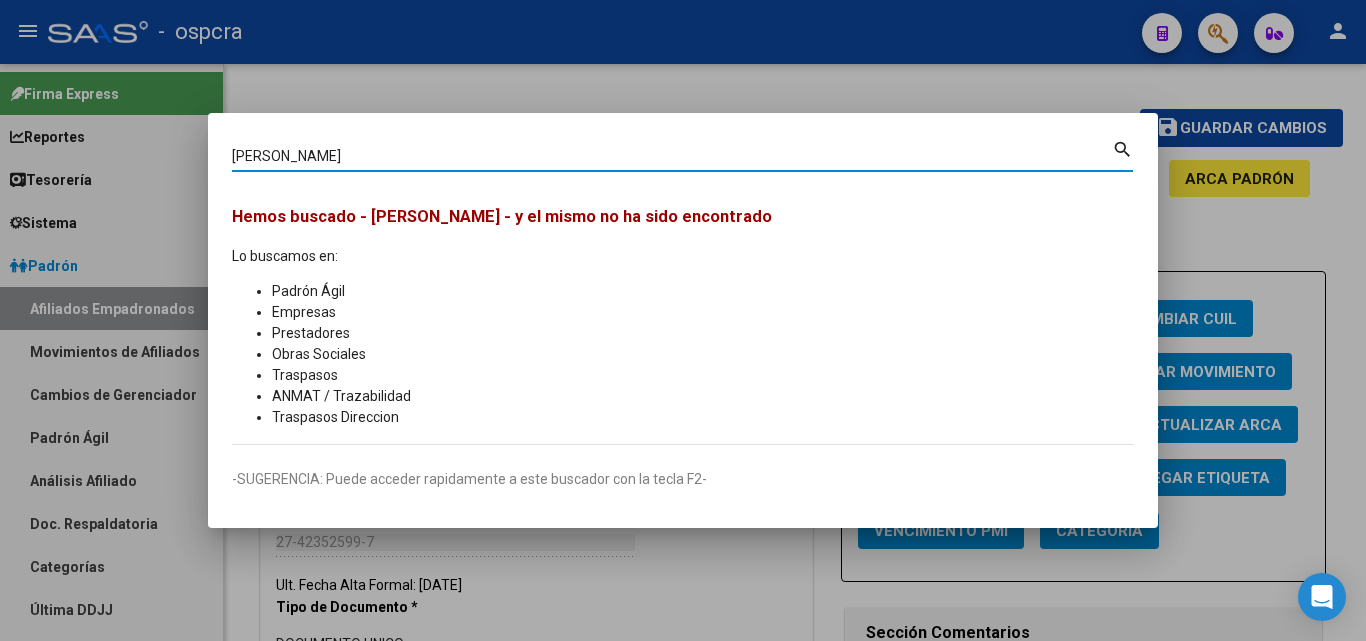 drag, startPoint x: 332, startPoint y: 153, endPoint x: 39, endPoint y: 186, distance: 294.8525 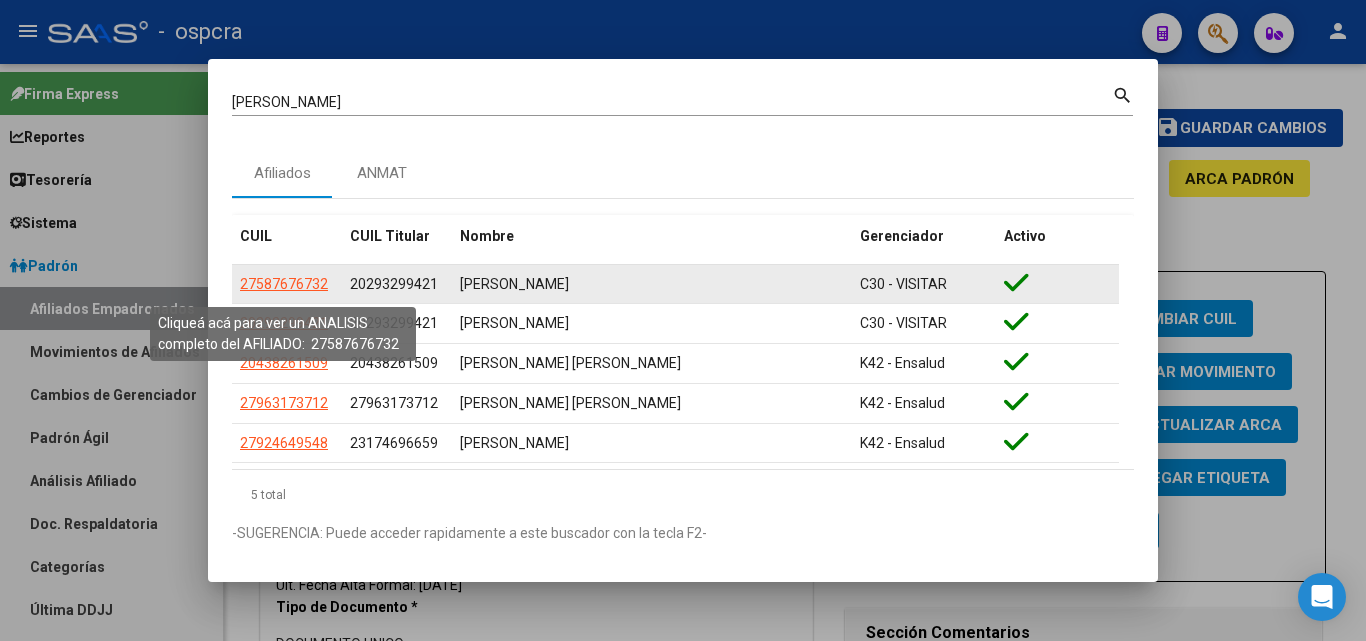 click on "27587676732" 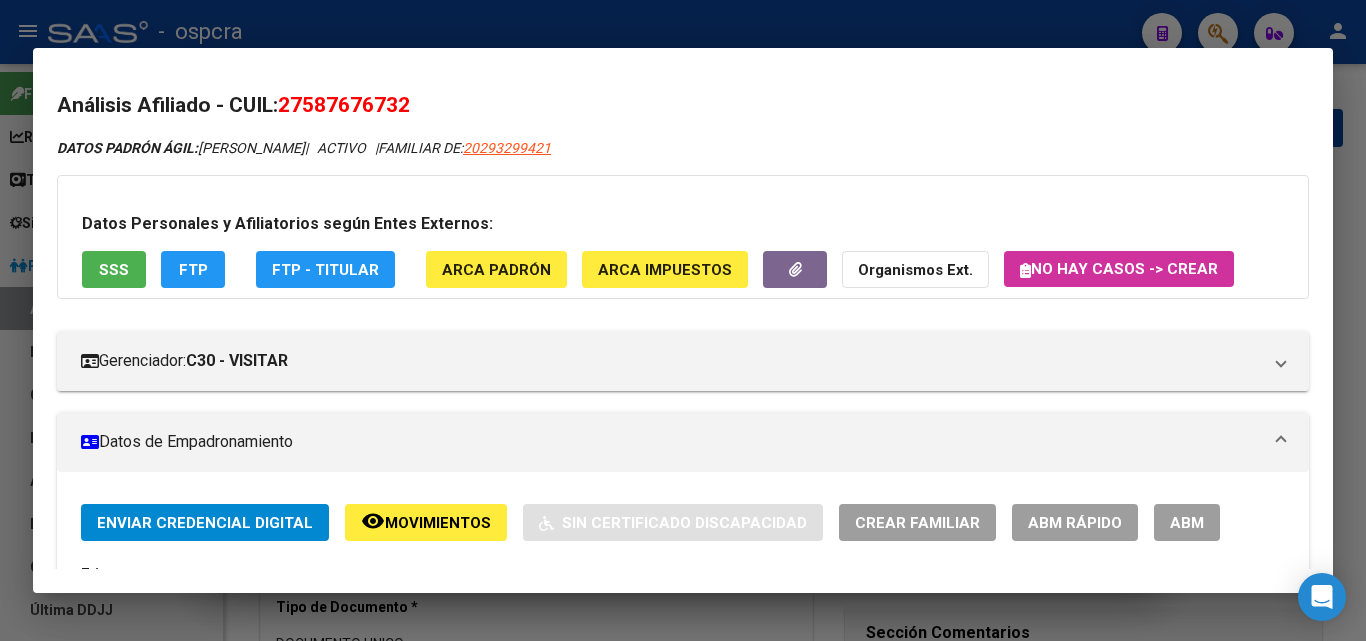 drag, startPoint x: 311, startPoint y: 109, endPoint x: 405, endPoint y: 105, distance: 94.08507 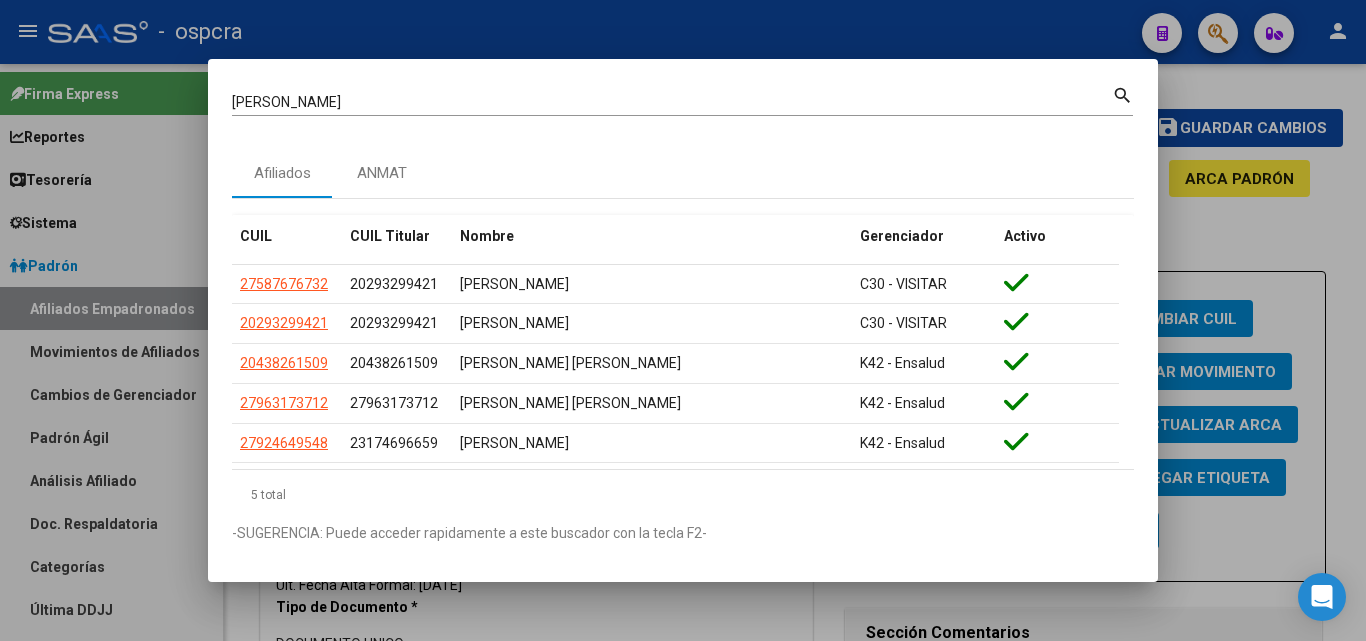 click at bounding box center (683, 320) 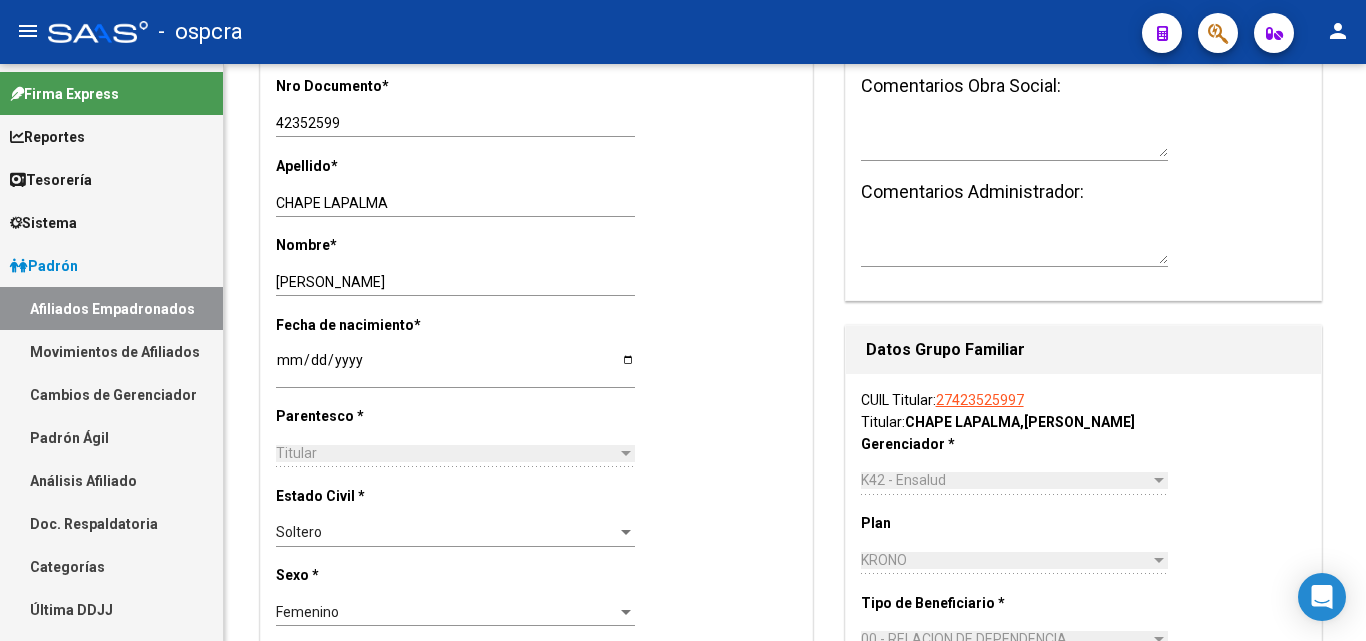 scroll, scrollTop: 0, scrollLeft: 0, axis: both 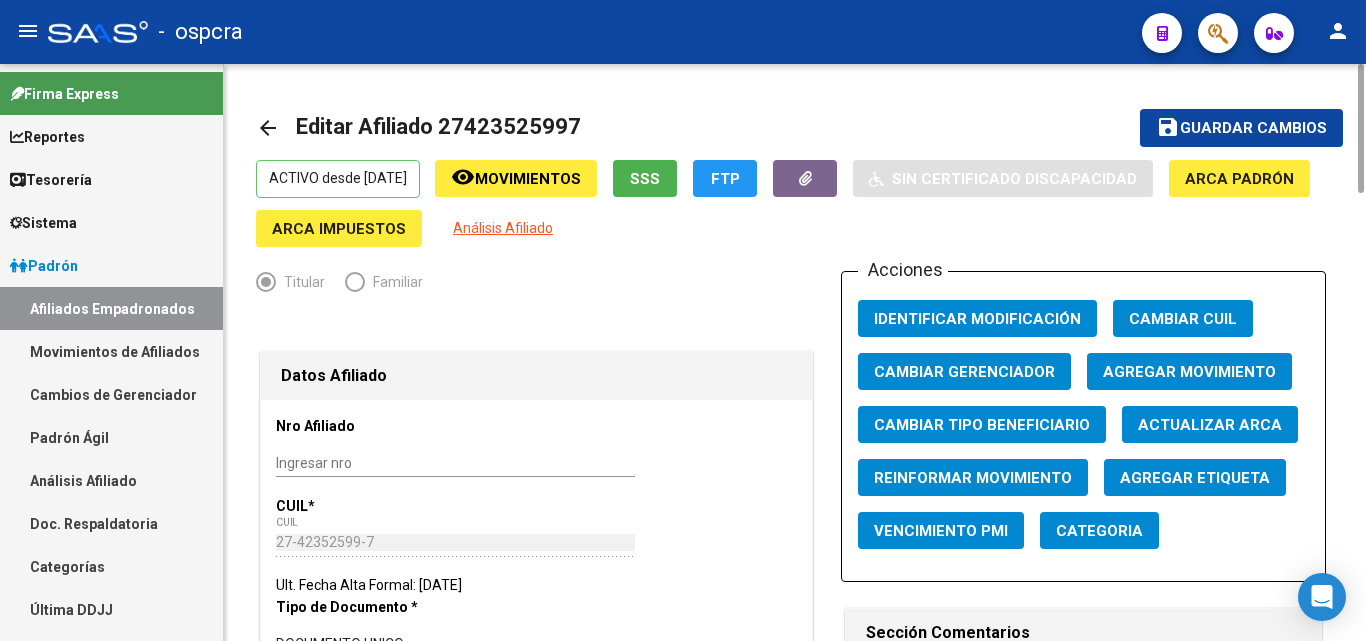 click on "arrow_back" 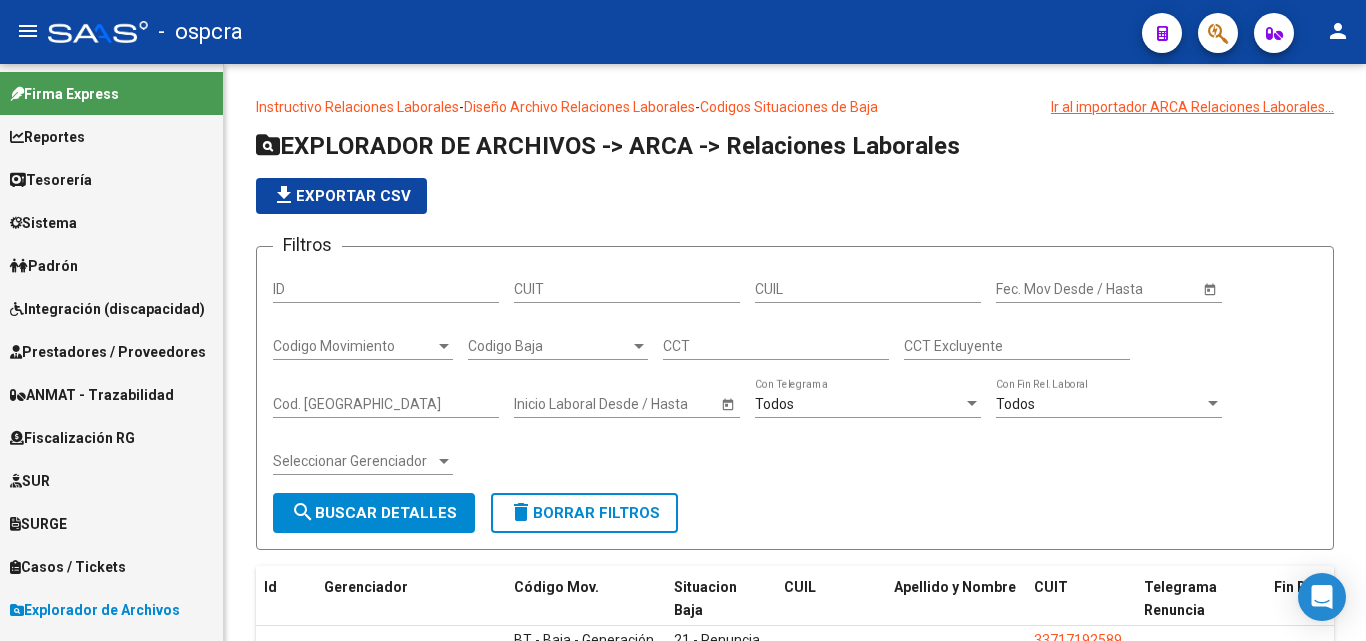 scroll, scrollTop: 622, scrollLeft: 0, axis: vertical 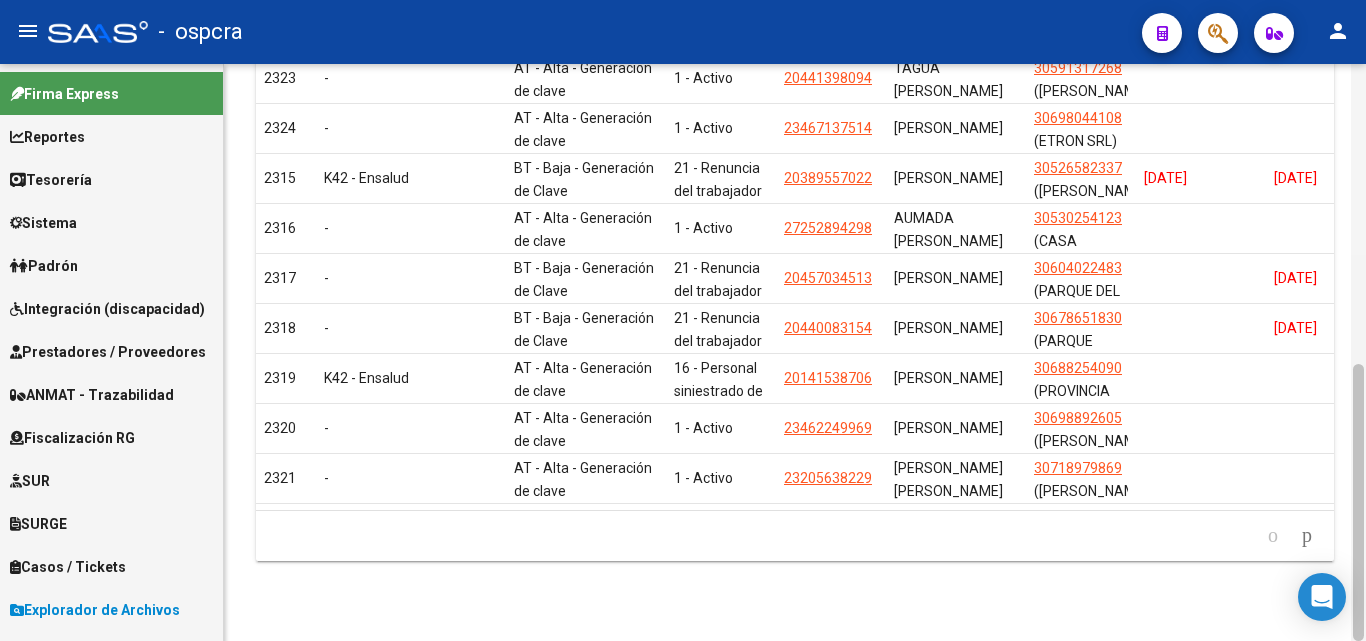 drag, startPoint x: 1365, startPoint y: 494, endPoint x: 1365, endPoint y: 423, distance: 71 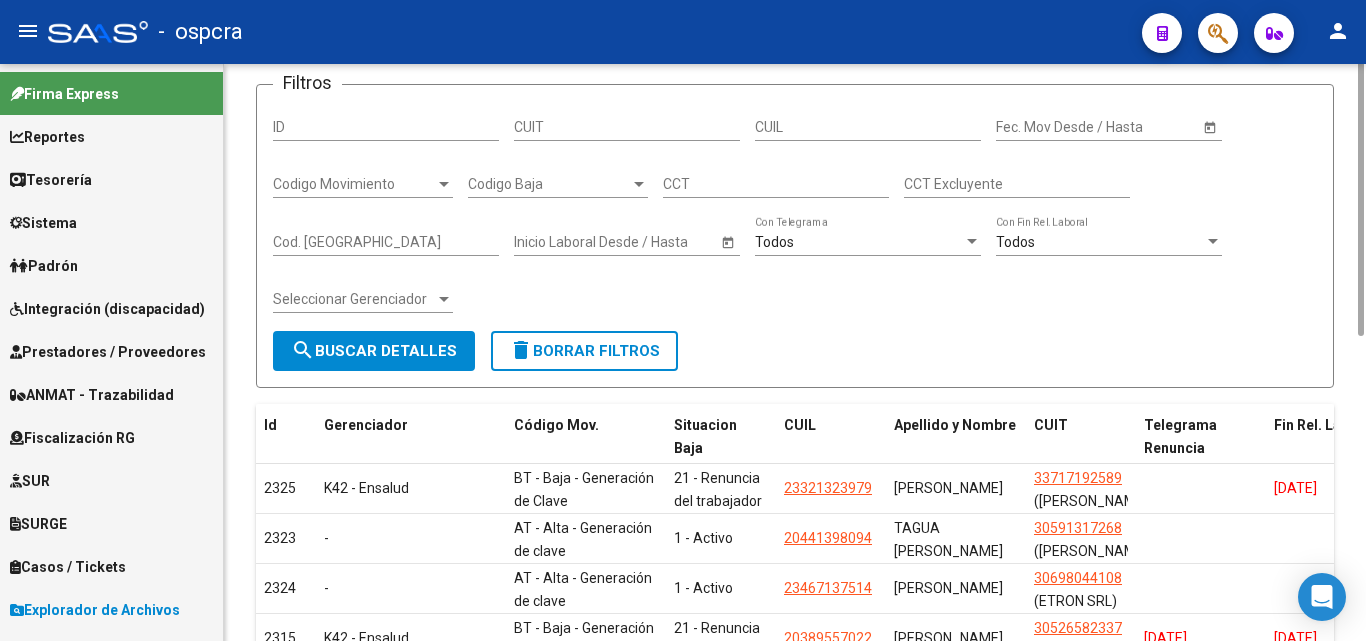 scroll, scrollTop: 0, scrollLeft: 0, axis: both 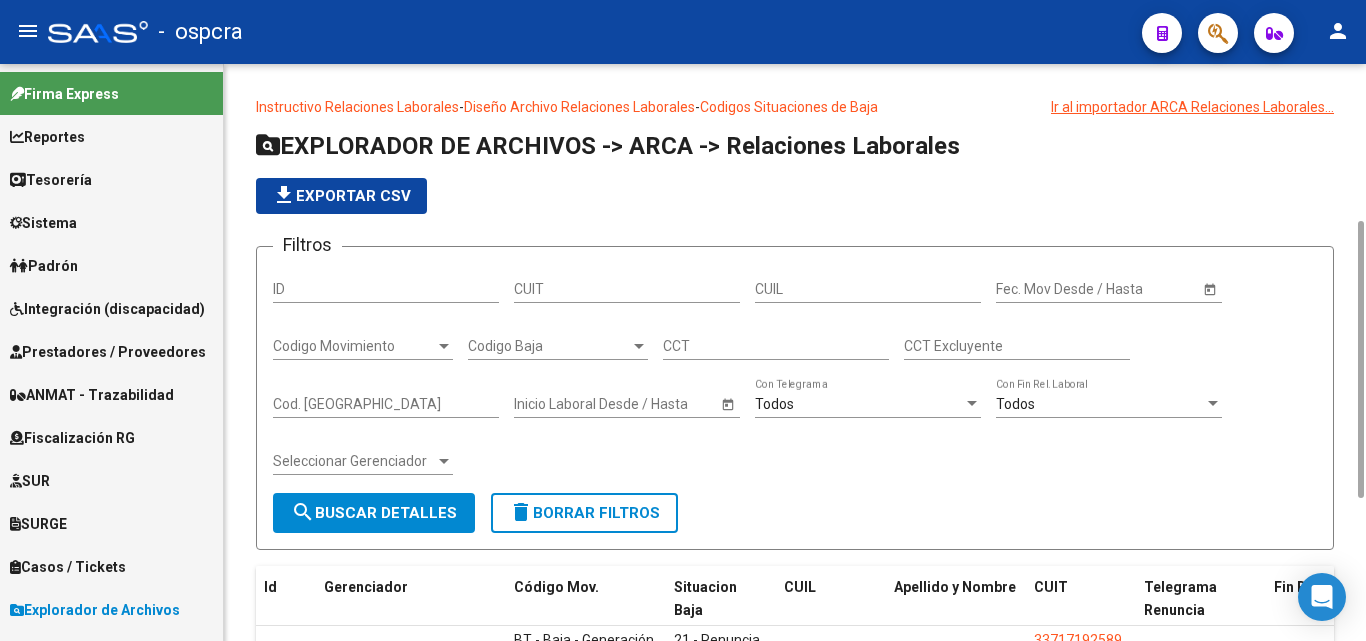 drag, startPoint x: 1358, startPoint y: 446, endPoint x: 1190, endPoint y: -87, distance: 558.84973 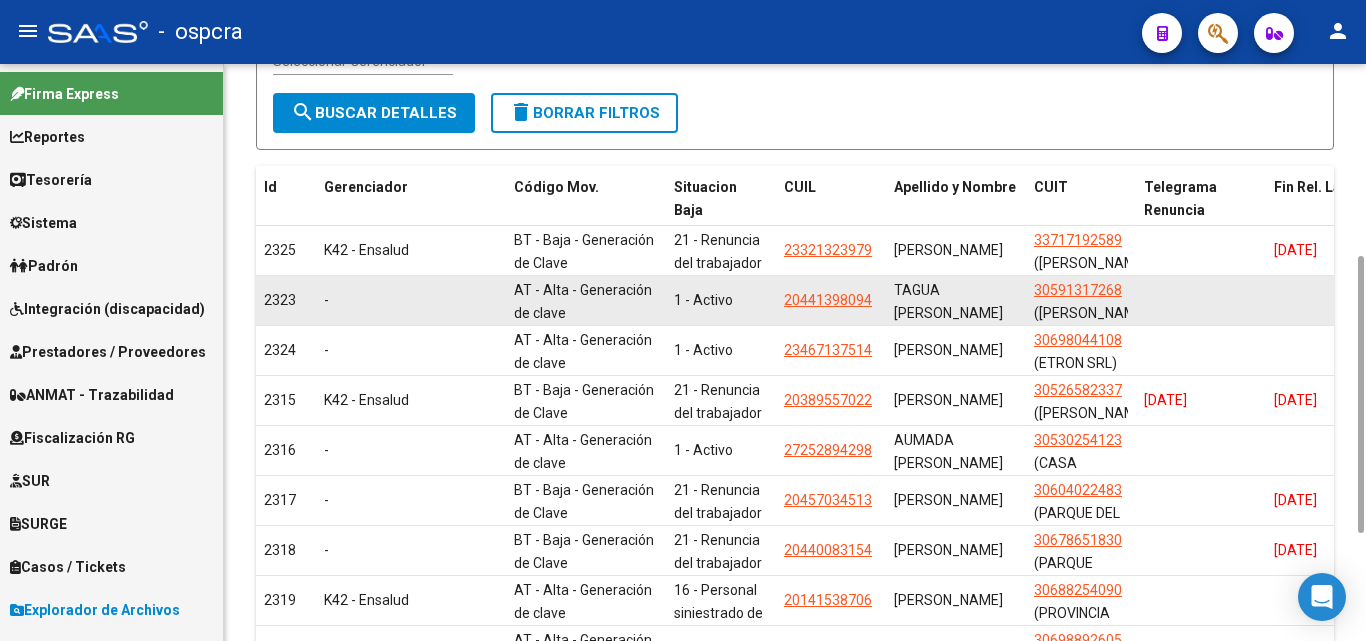 scroll, scrollTop: 600, scrollLeft: 0, axis: vertical 